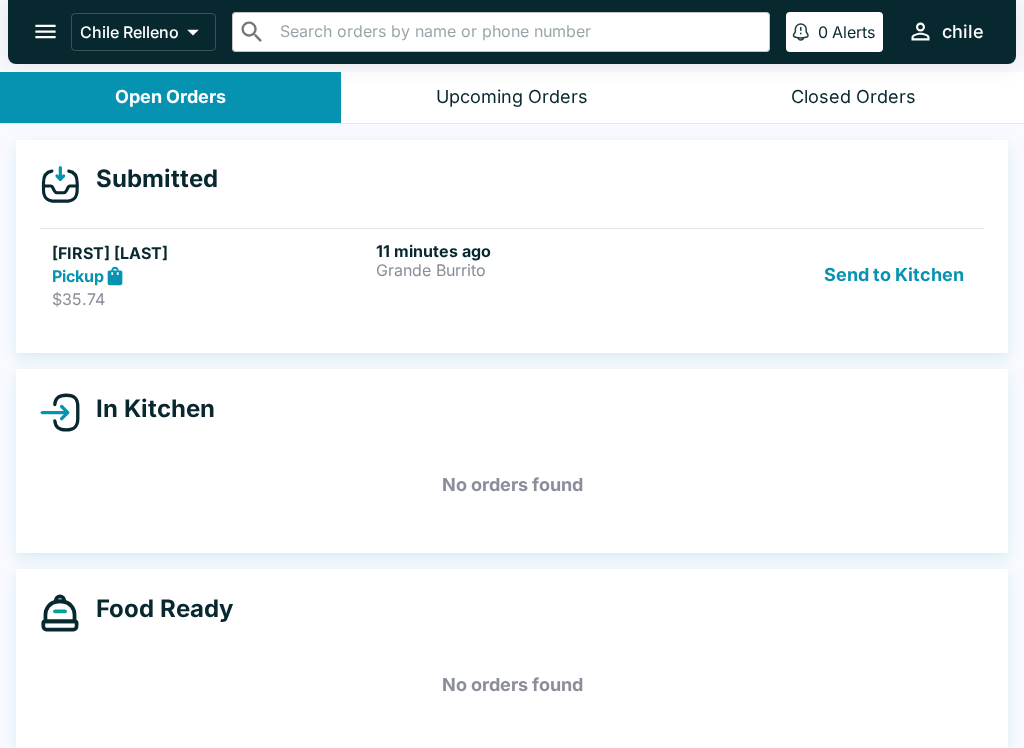 scroll, scrollTop: 0, scrollLeft: 0, axis: both 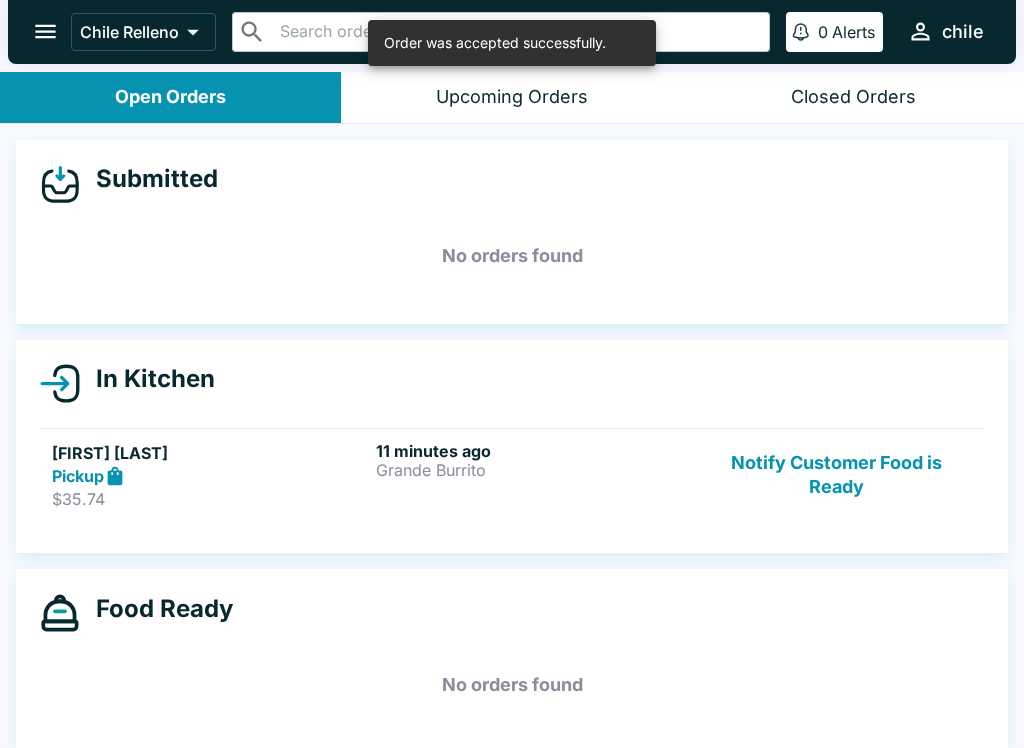 click on "11 minutes ago" at bounding box center (534, 451) 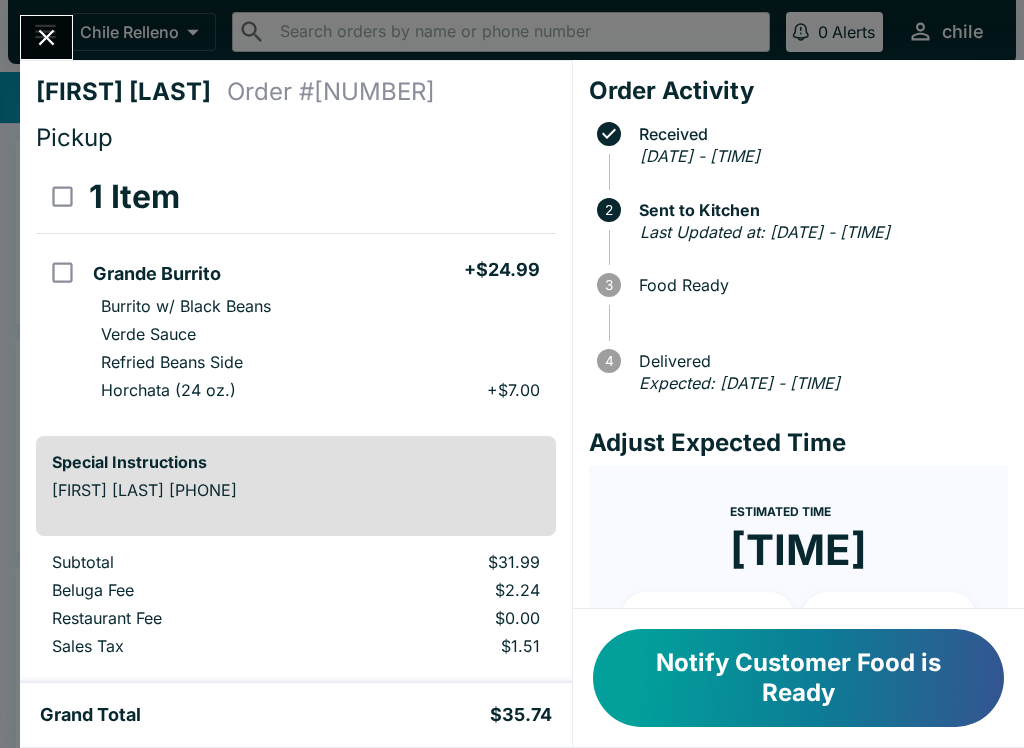 scroll, scrollTop: 0, scrollLeft: 0, axis: both 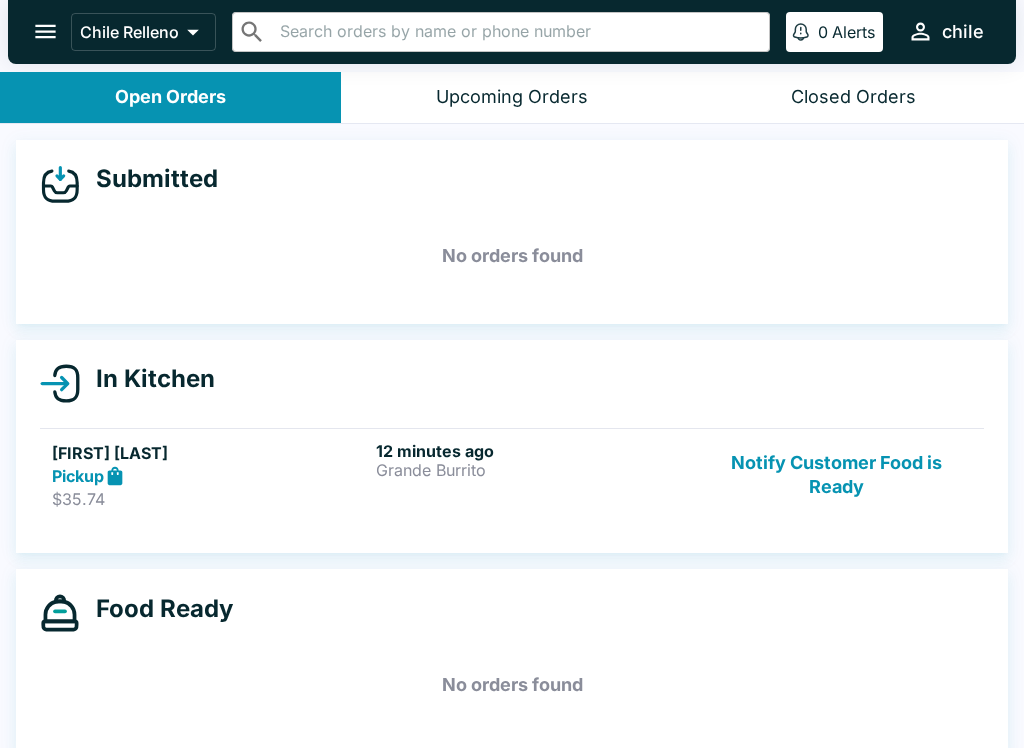 click on "Grande Burrito" at bounding box center (534, 470) 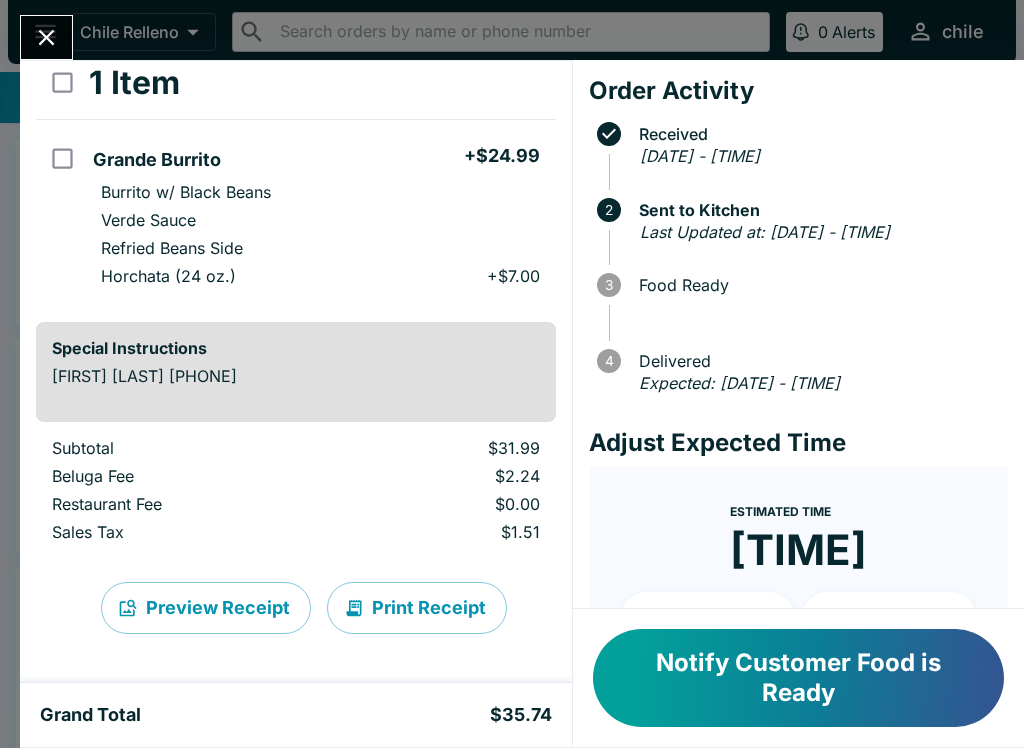 scroll, scrollTop: 114, scrollLeft: 0, axis: vertical 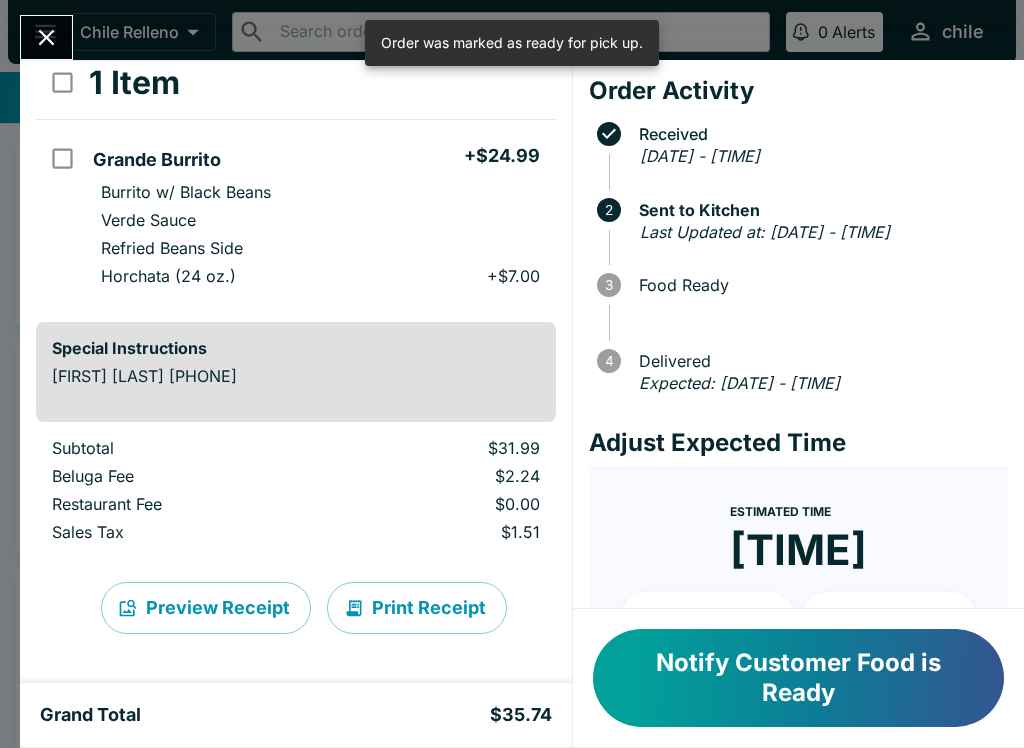 click 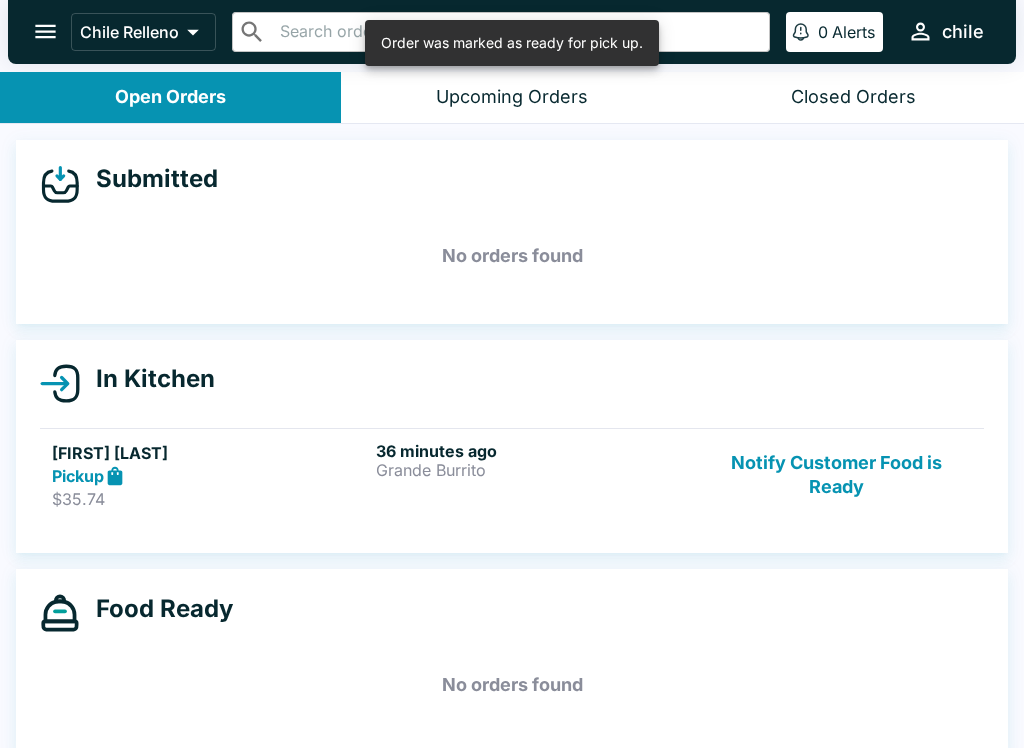scroll, scrollTop: 0, scrollLeft: 0, axis: both 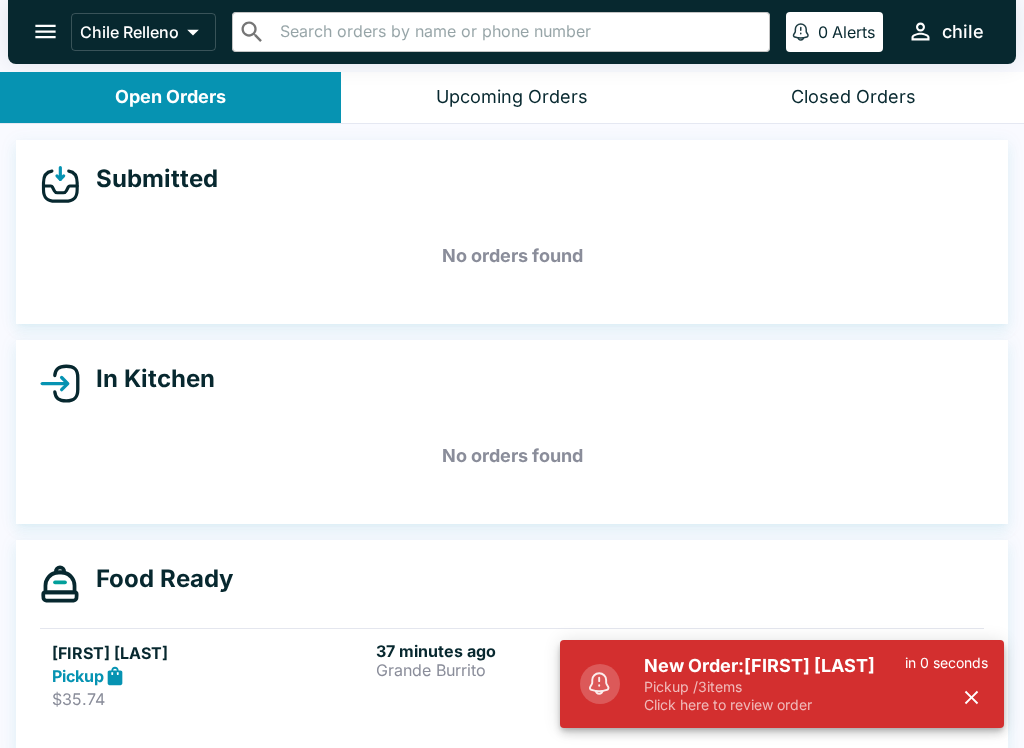 click on "Upcoming Orders" at bounding box center [512, 97] 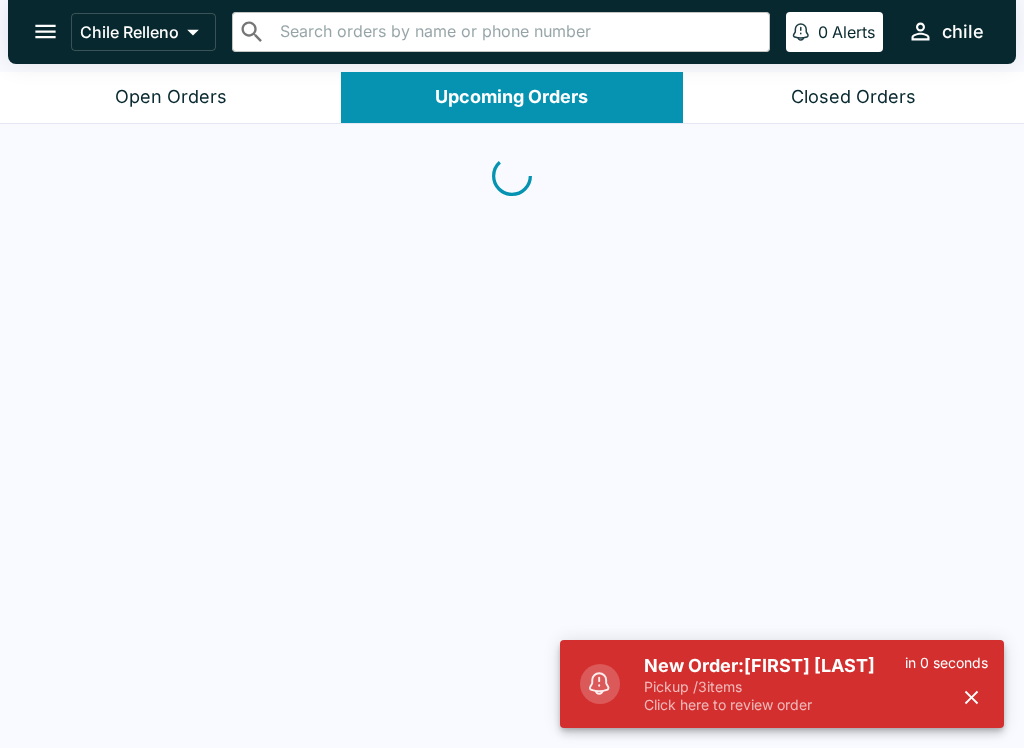 click on "Open Orders" at bounding box center (171, 97) 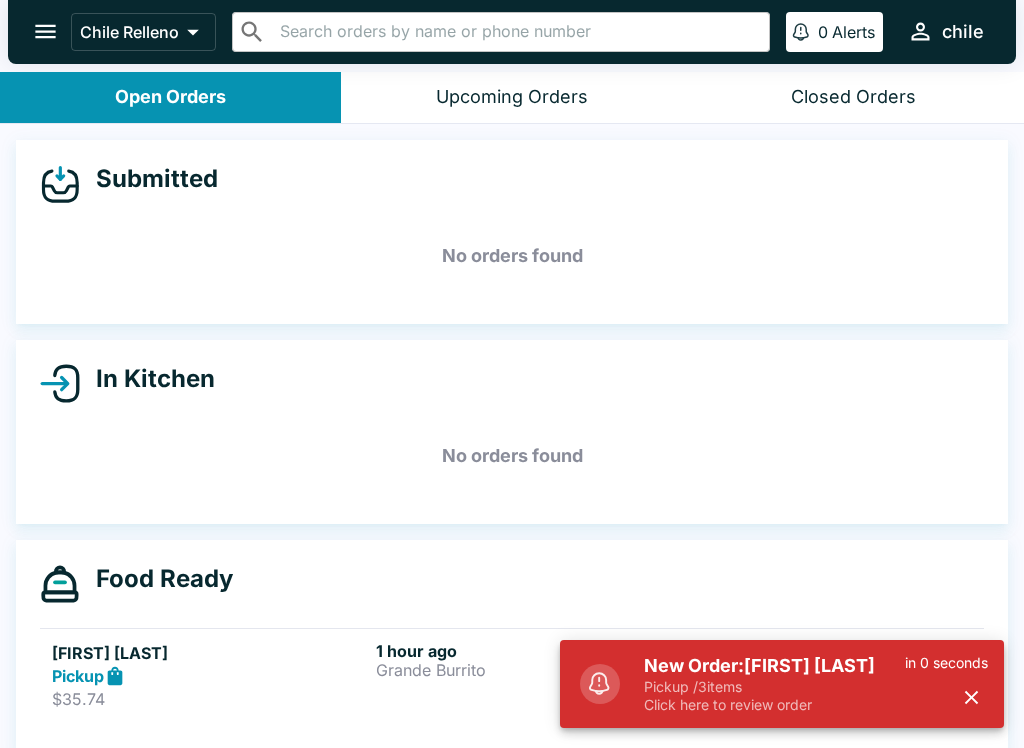 click on "New Order:  [FIRST] [LAST]" at bounding box center [774, 666] 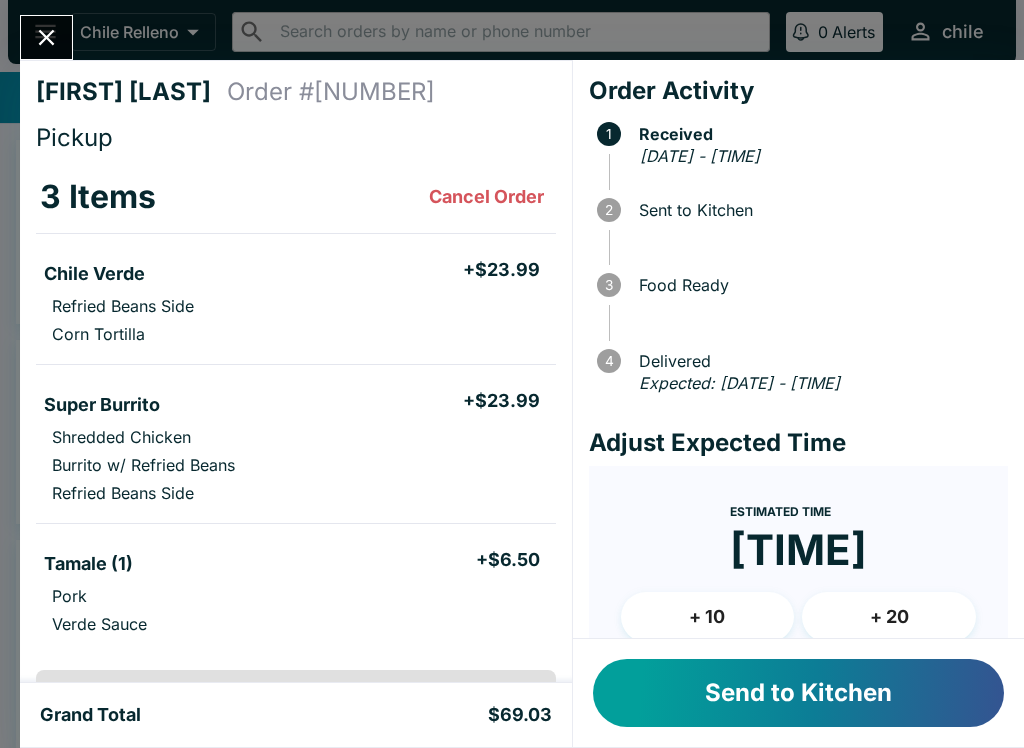 click on "Send to Kitchen" at bounding box center (798, 693) 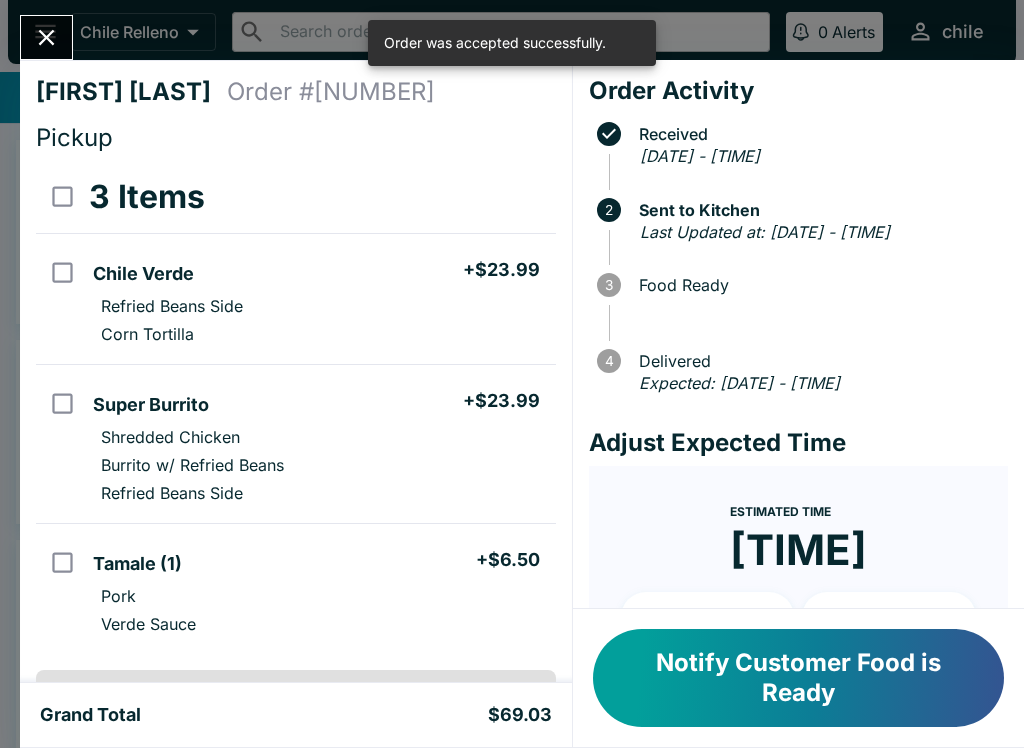 click 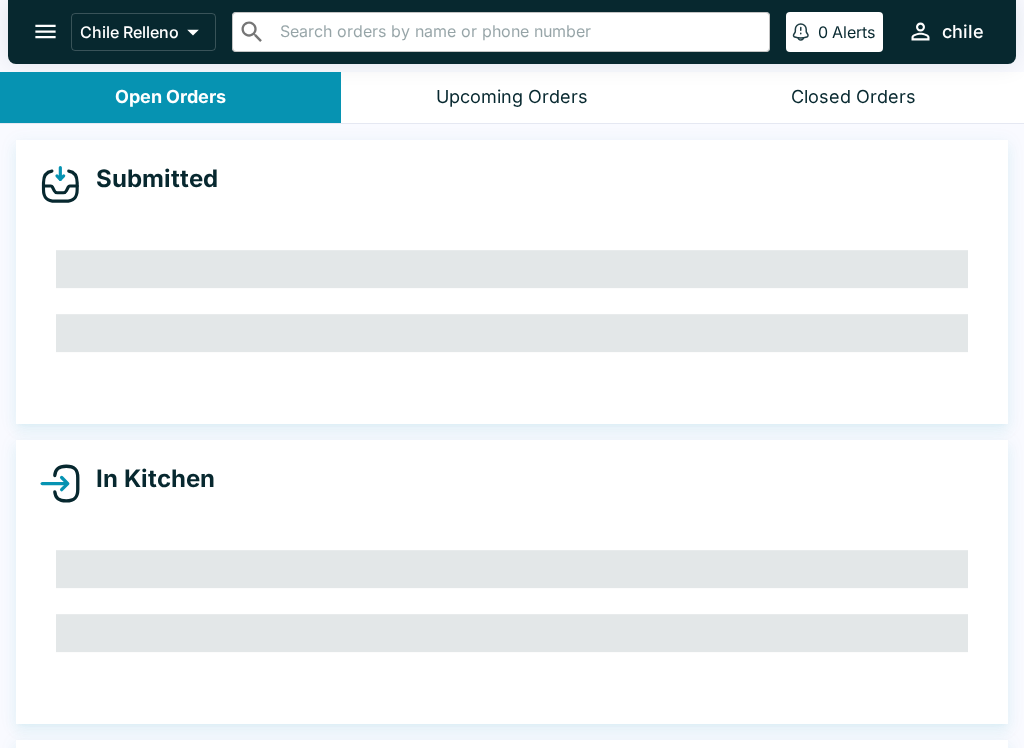 scroll, scrollTop: 0, scrollLeft: 0, axis: both 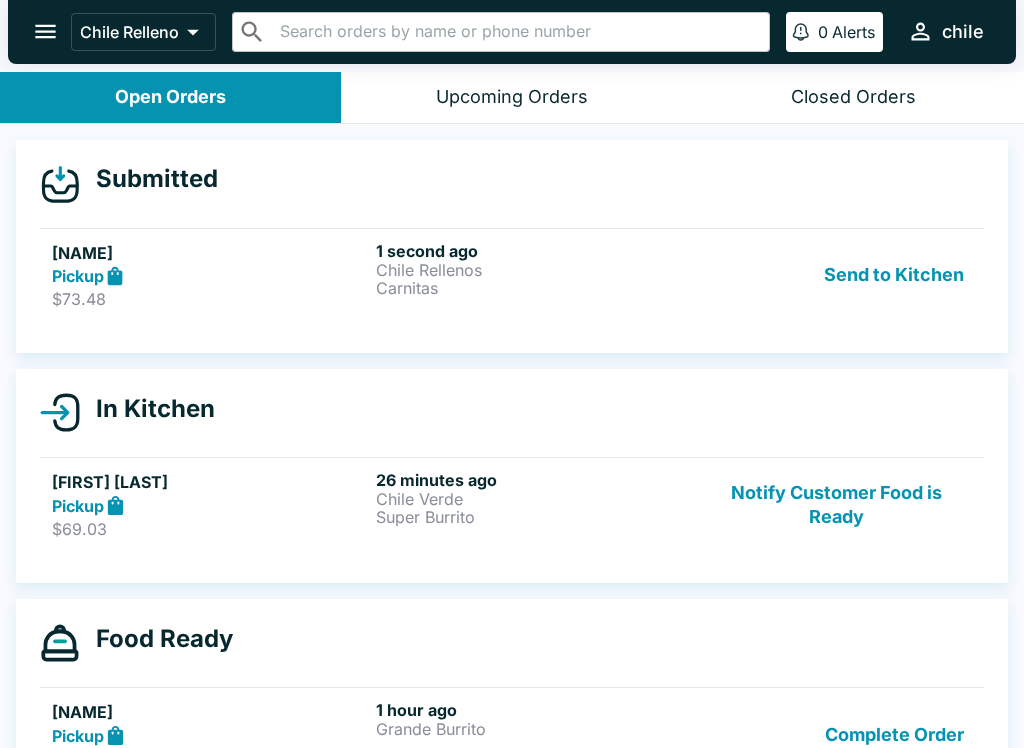 click on "Send to Kitchen" at bounding box center (894, 275) 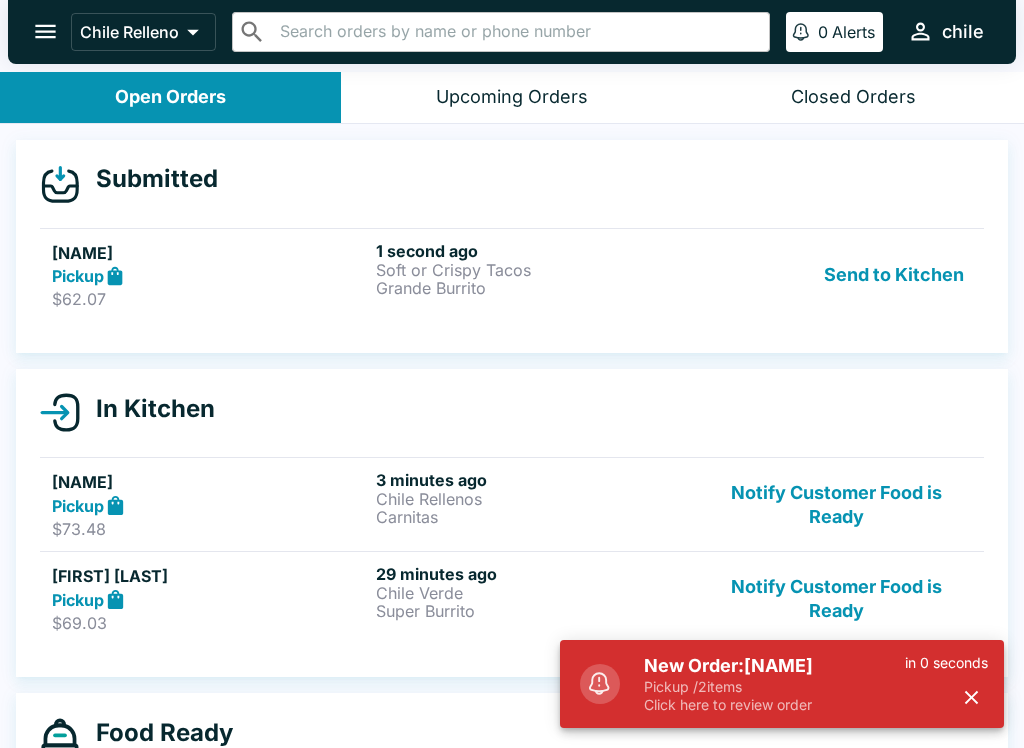 click on "Send to Kitchen" at bounding box center [894, 275] 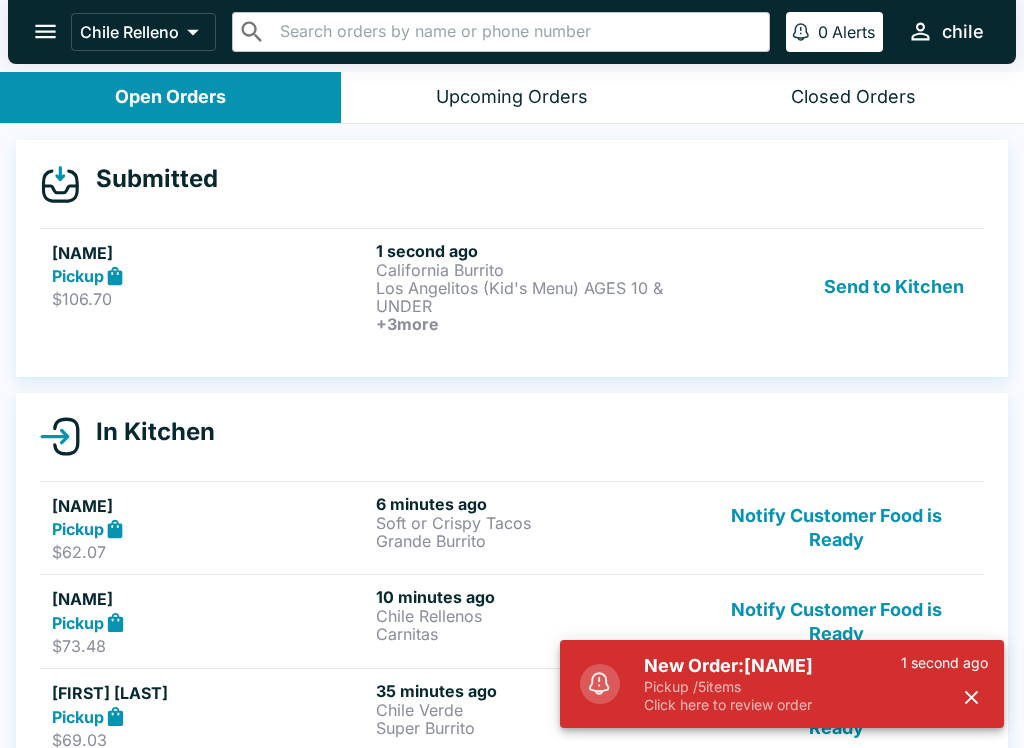 click on "Send to Kitchen" at bounding box center (894, 287) 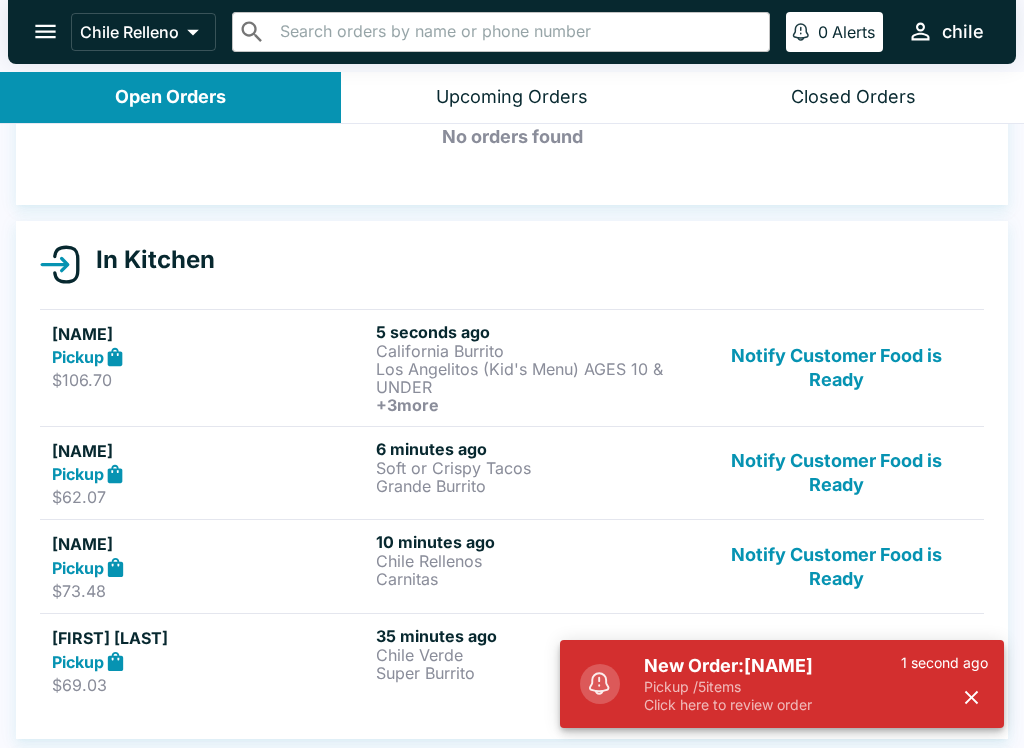scroll, scrollTop: 156, scrollLeft: 0, axis: vertical 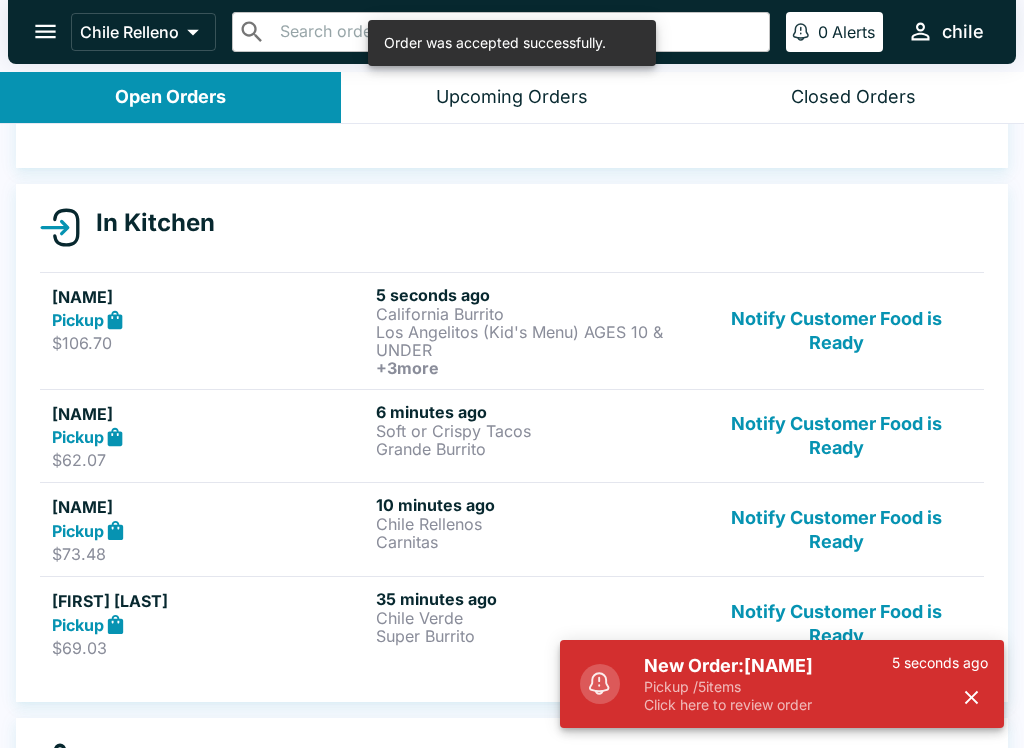 click 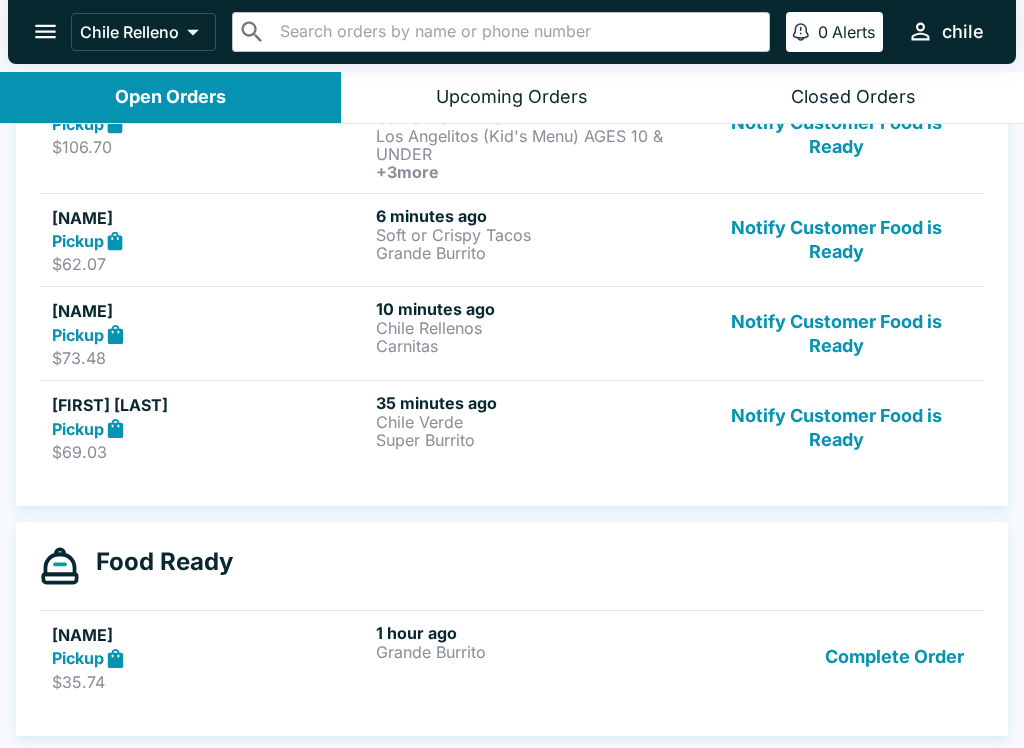 scroll, scrollTop: 352, scrollLeft: 0, axis: vertical 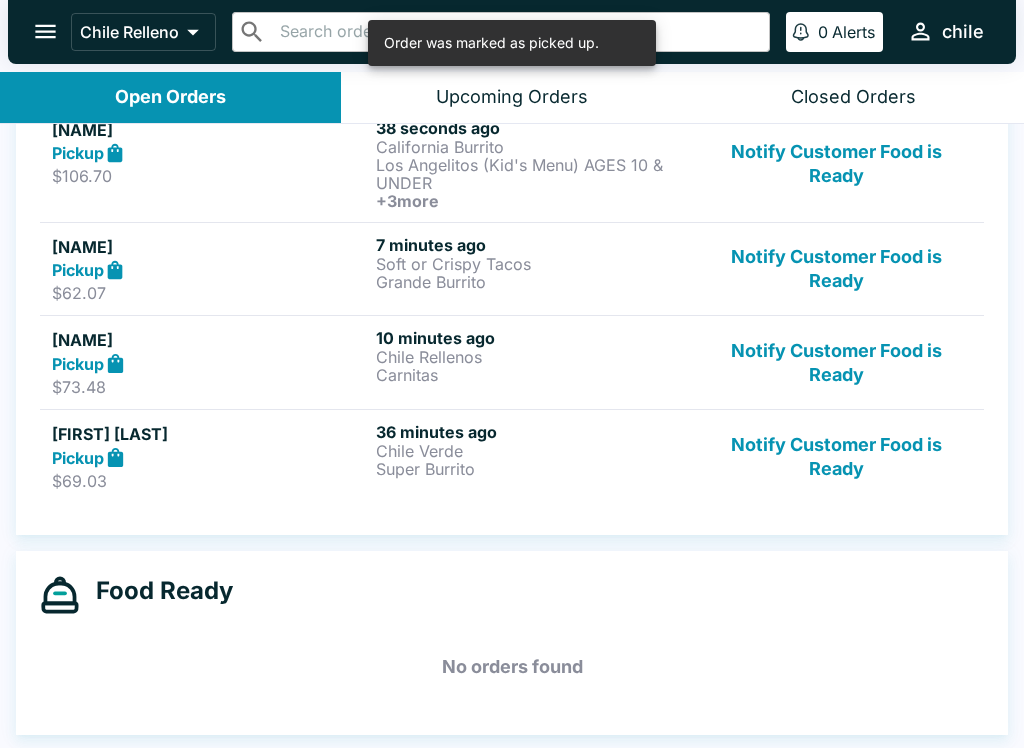 click on "Chile Verde" at bounding box center (534, 451) 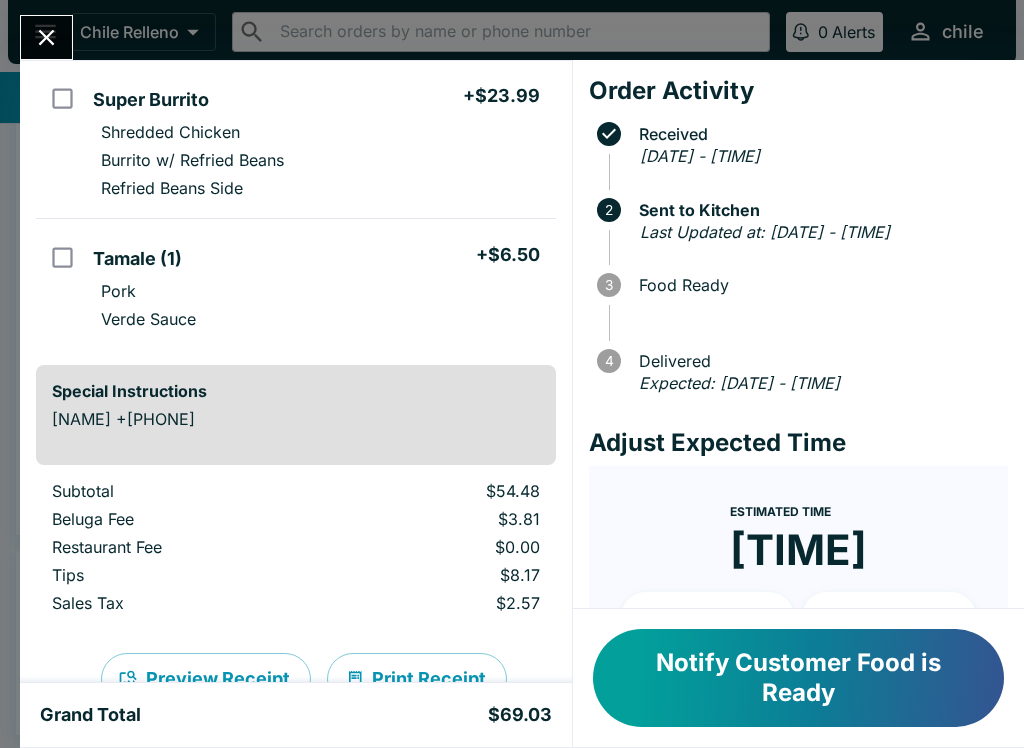 scroll, scrollTop: 309, scrollLeft: 0, axis: vertical 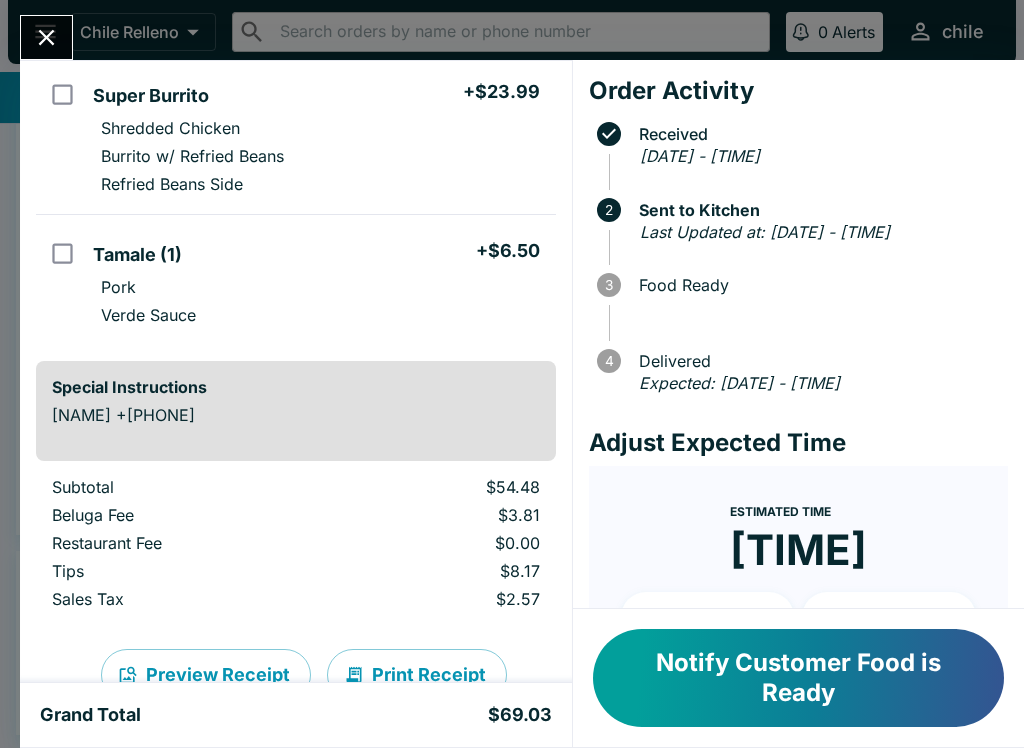 click 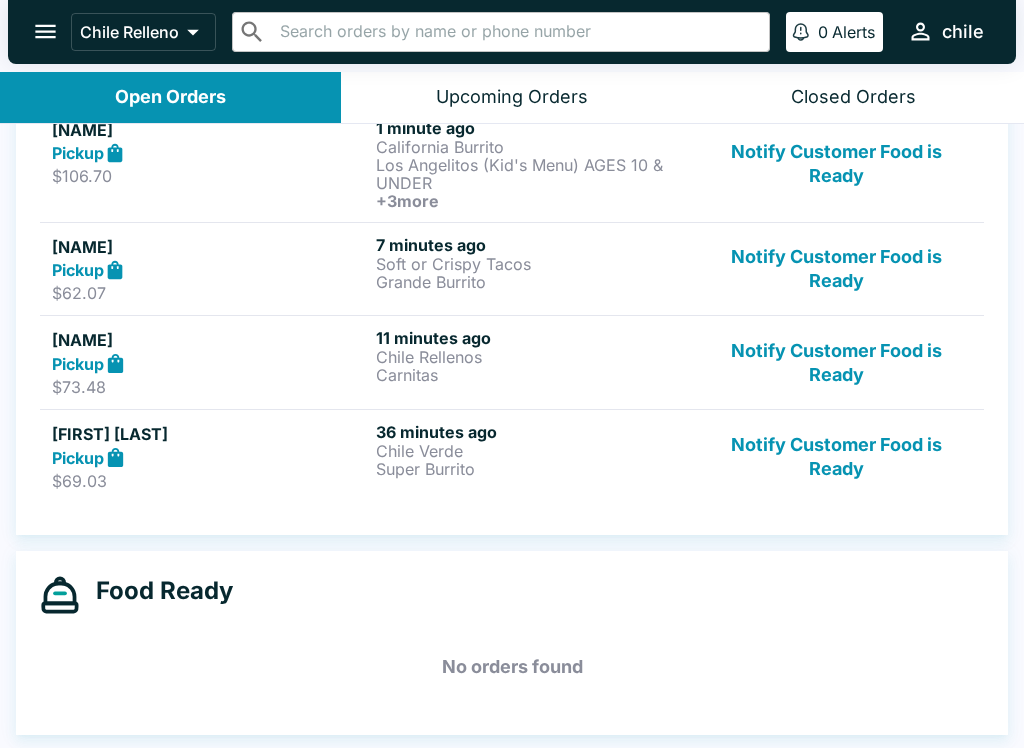 scroll, scrollTop: 323, scrollLeft: 0, axis: vertical 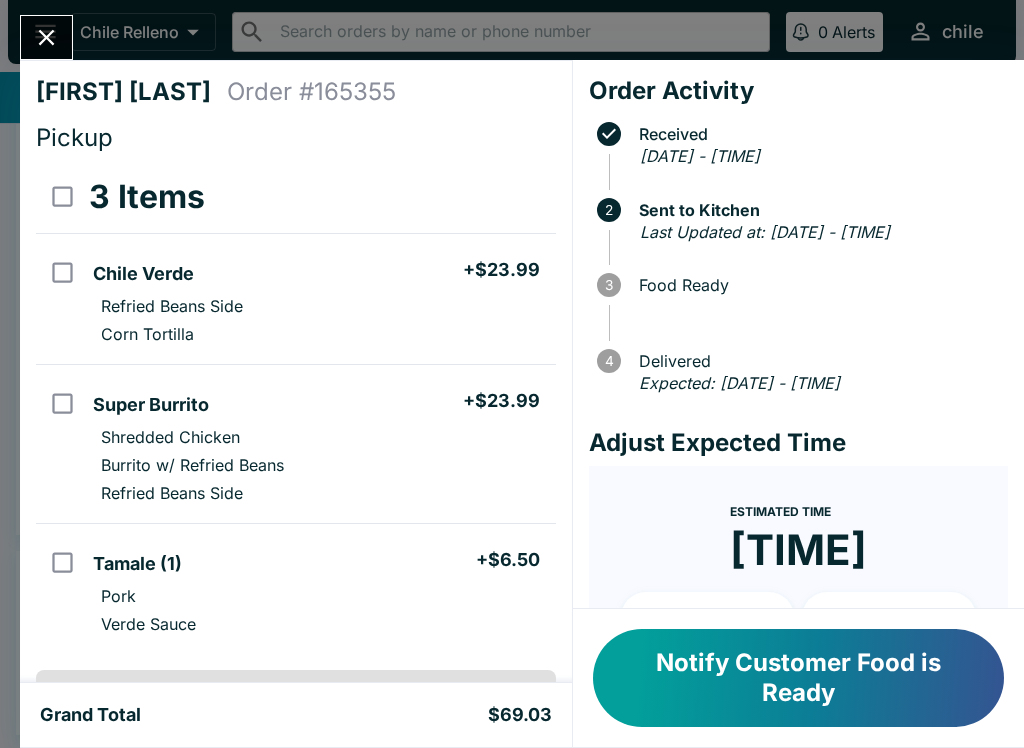 click at bounding box center (46, 37) 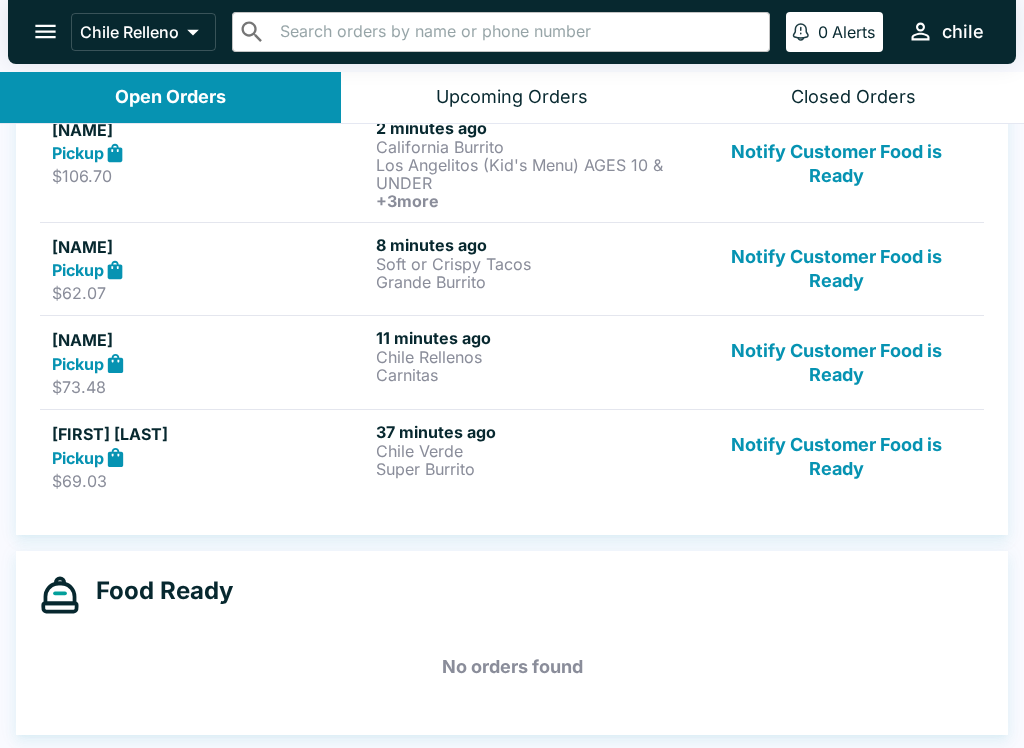 click on "11 minutes ago" at bounding box center (534, 338) 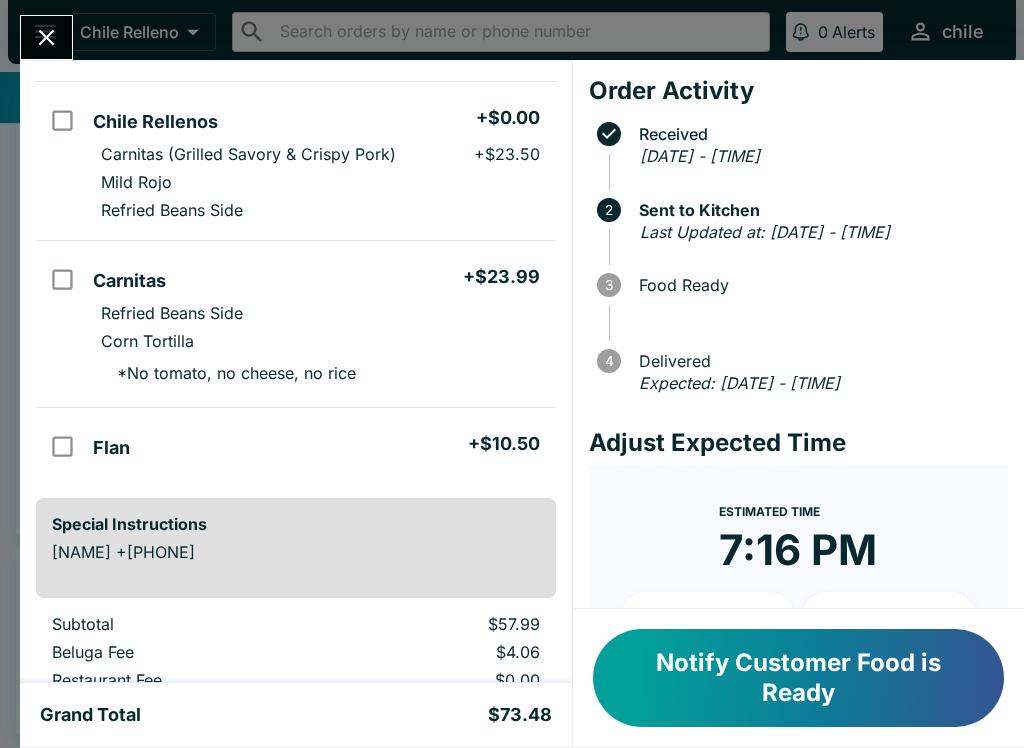 scroll, scrollTop: 158, scrollLeft: 0, axis: vertical 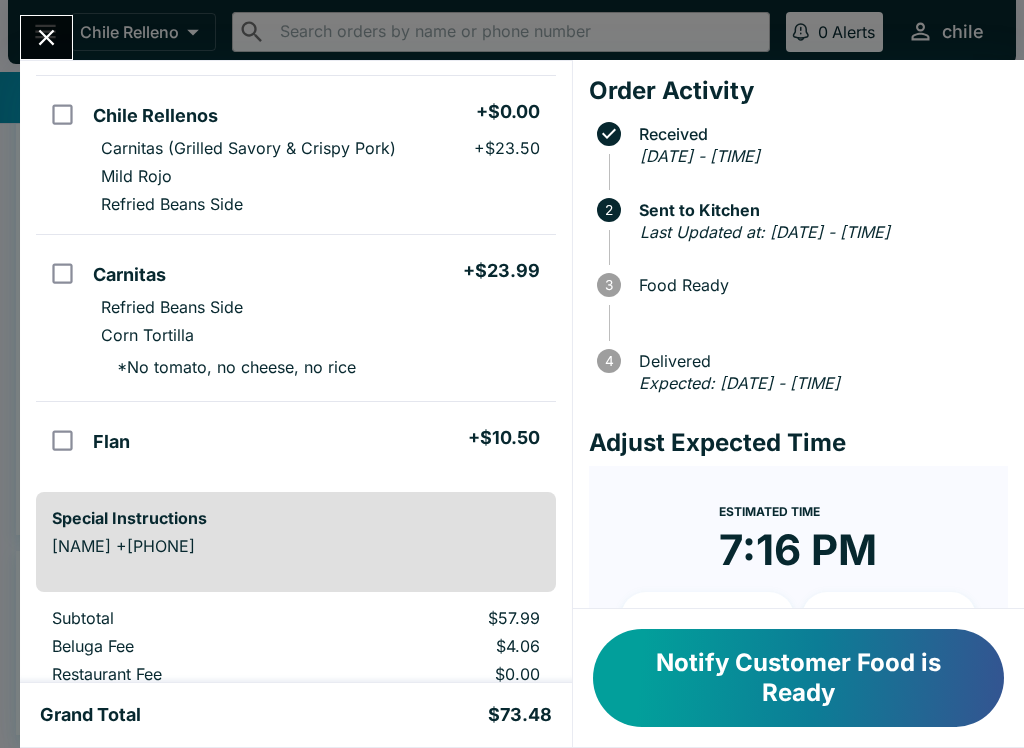 click 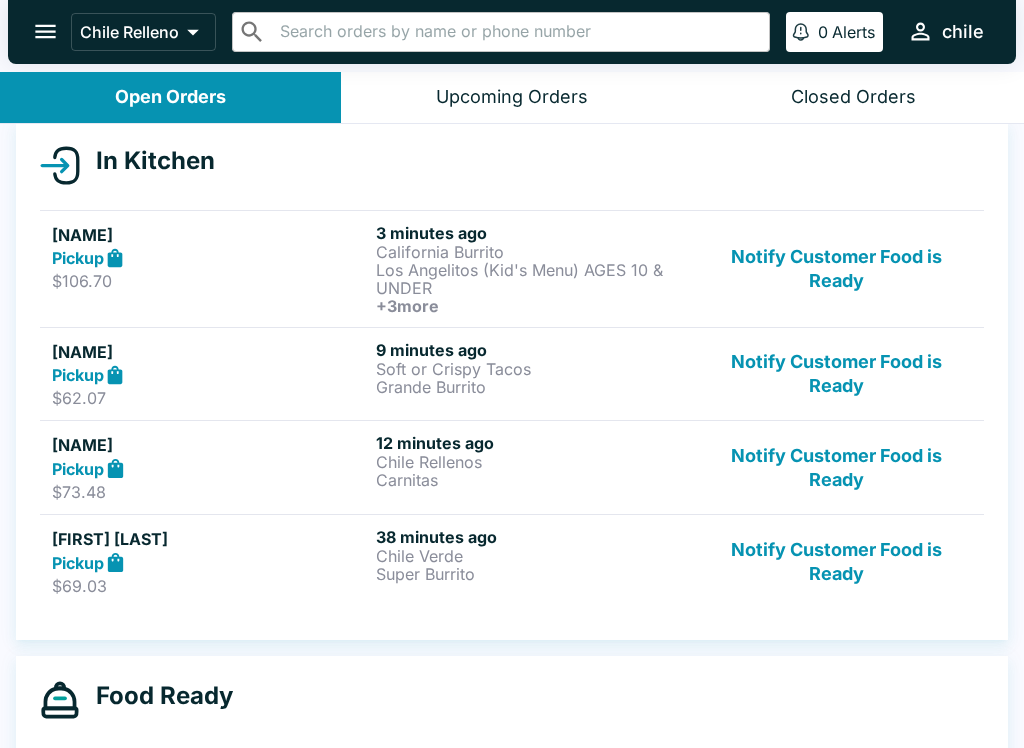 scroll, scrollTop: 219, scrollLeft: 0, axis: vertical 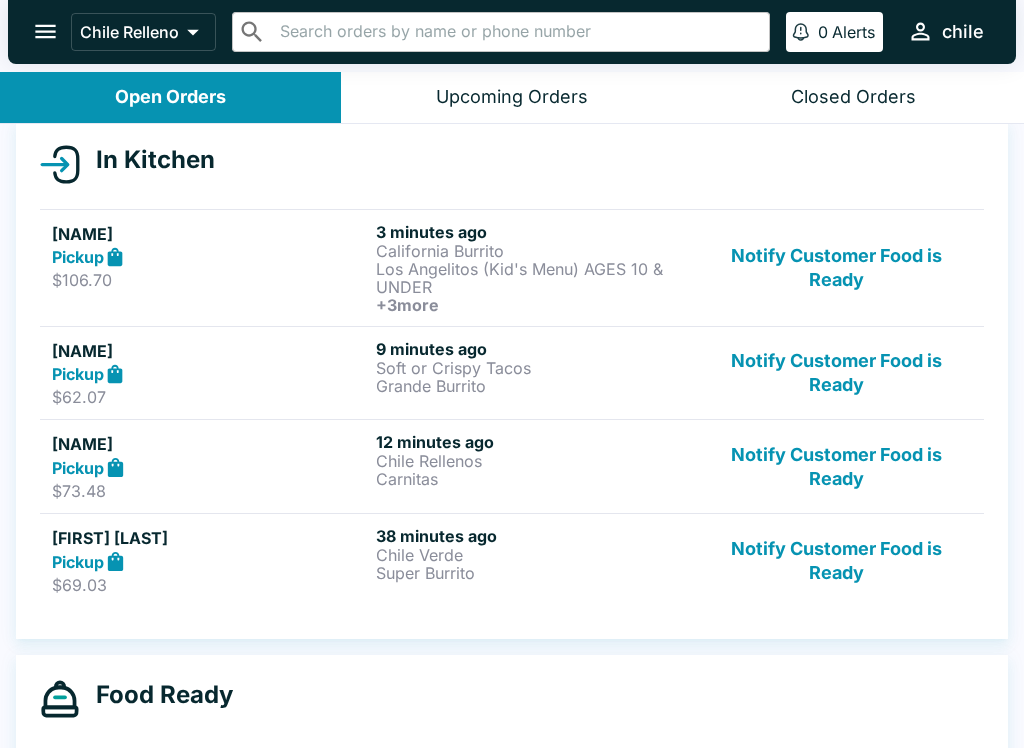 click on "Soft or Crispy Tacos" at bounding box center [534, 368] 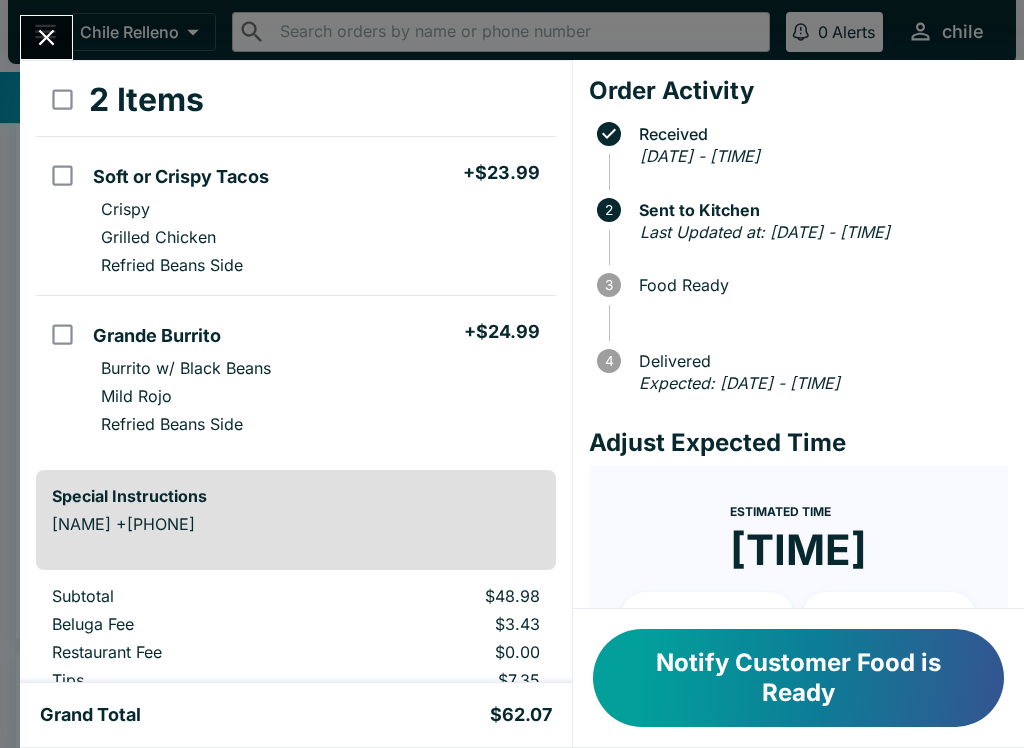 scroll, scrollTop: 100, scrollLeft: 0, axis: vertical 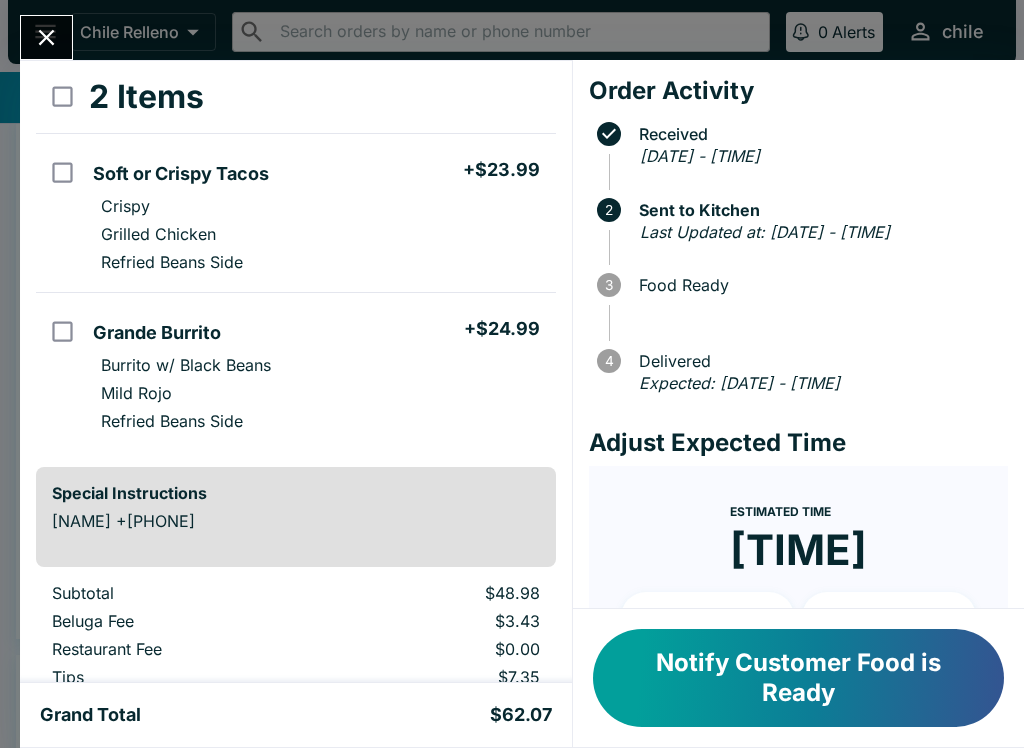 click at bounding box center (46, 37) 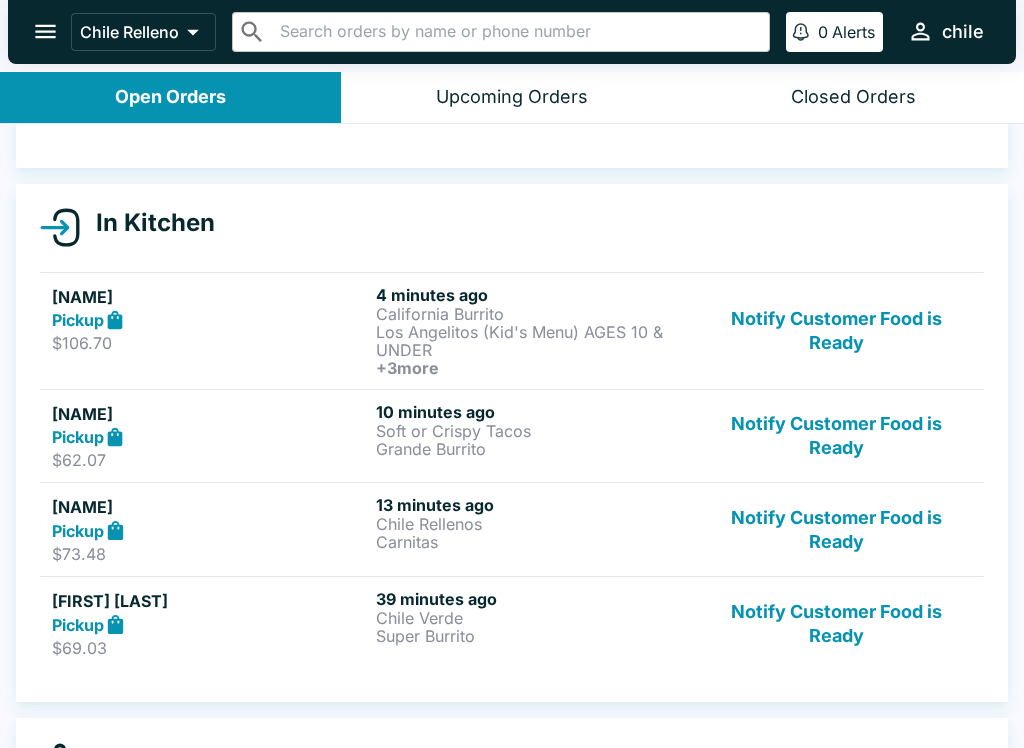 scroll, scrollTop: 136, scrollLeft: 0, axis: vertical 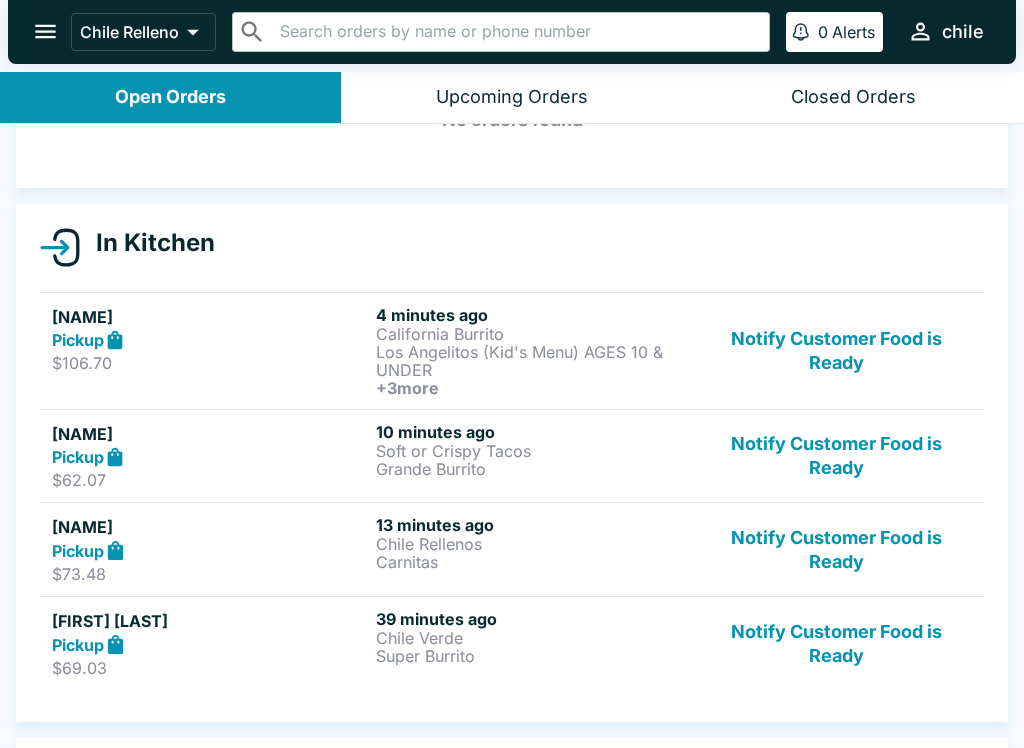 click on "California Burrito" at bounding box center (534, 334) 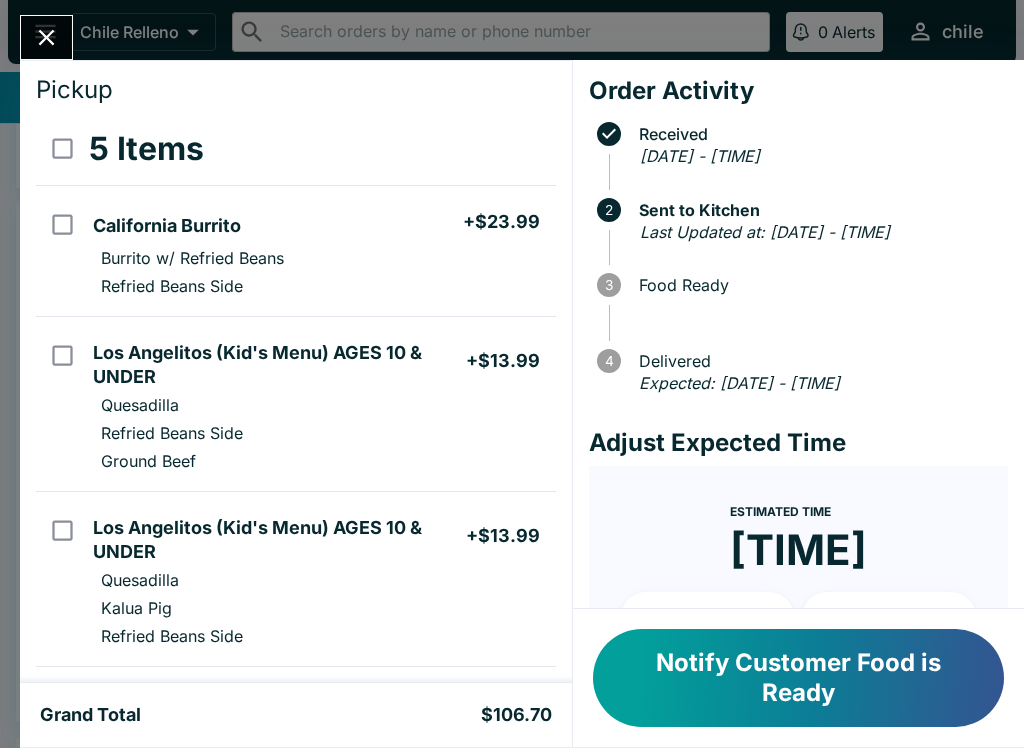 scroll, scrollTop: 46, scrollLeft: 0, axis: vertical 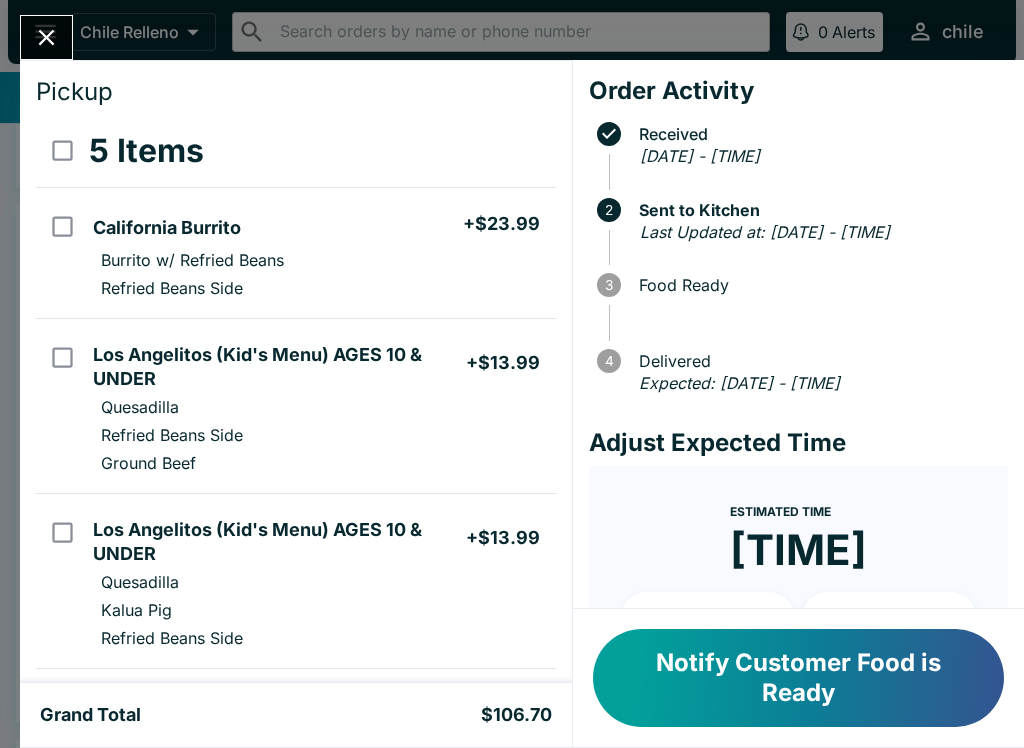 click at bounding box center (46, 37) 